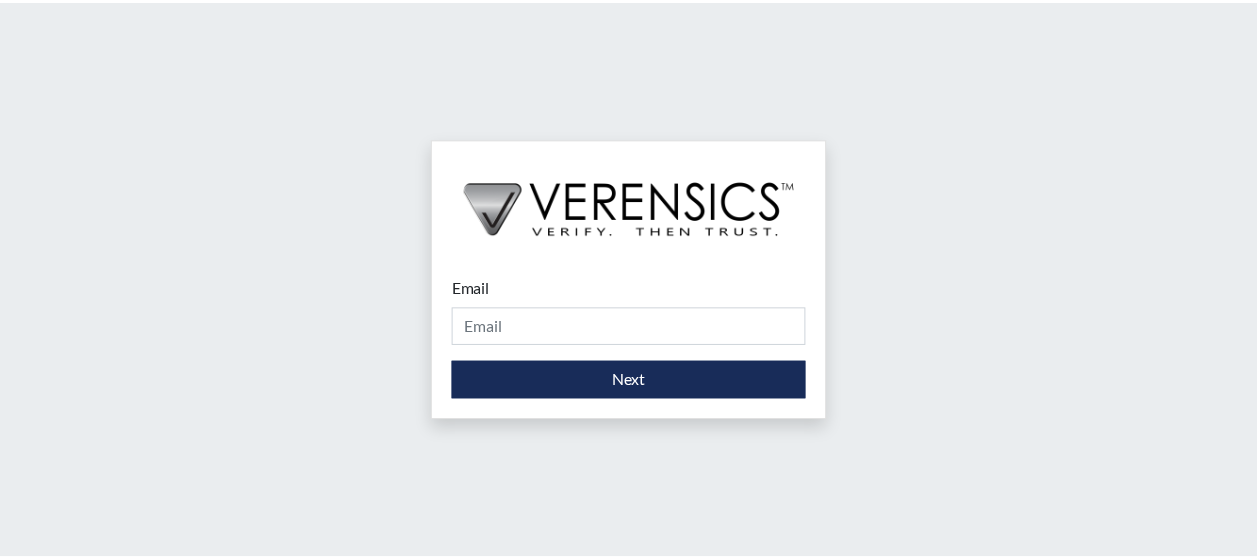 scroll, scrollTop: 0, scrollLeft: 0, axis: both 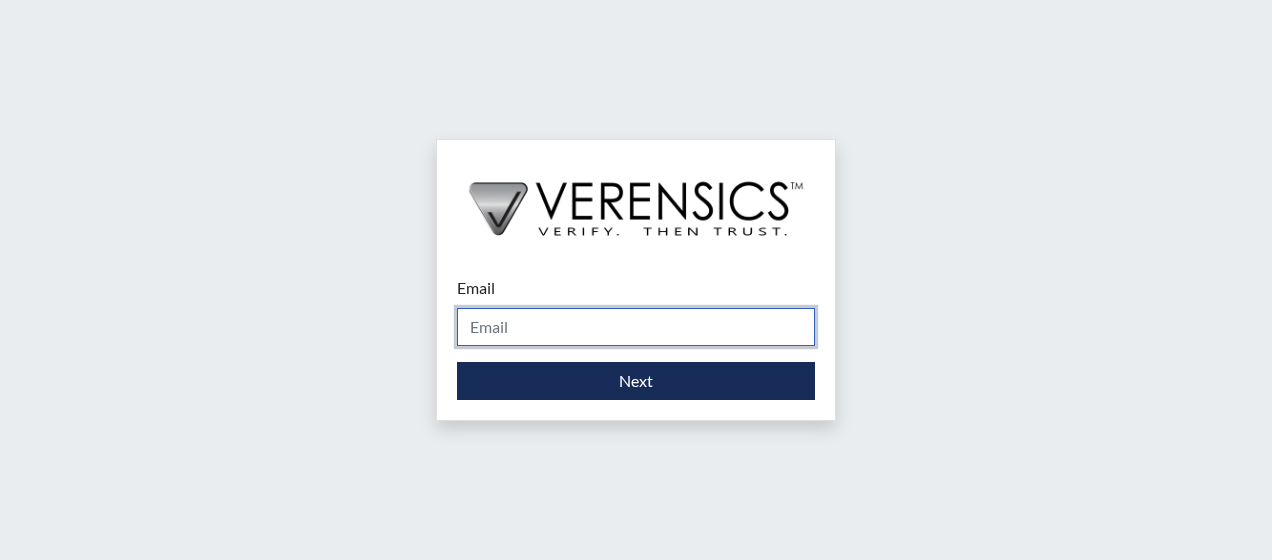 drag, startPoint x: 520, startPoint y: 312, endPoint x: 534, endPoint y: 318, distance: 15.231546 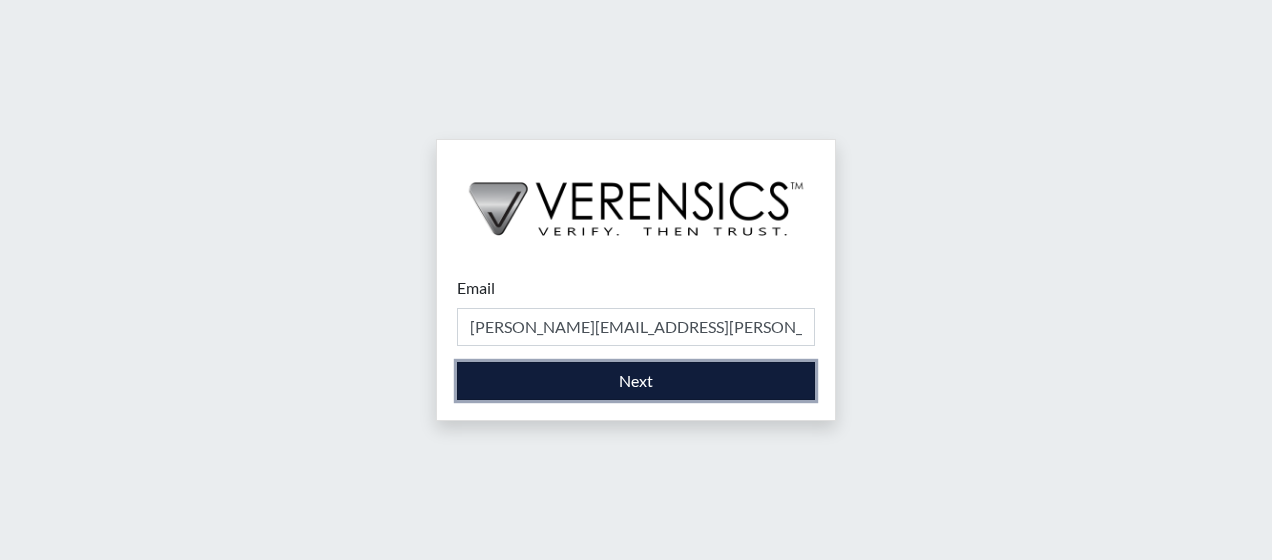 click on "Next" at bounding box center [636, 381] 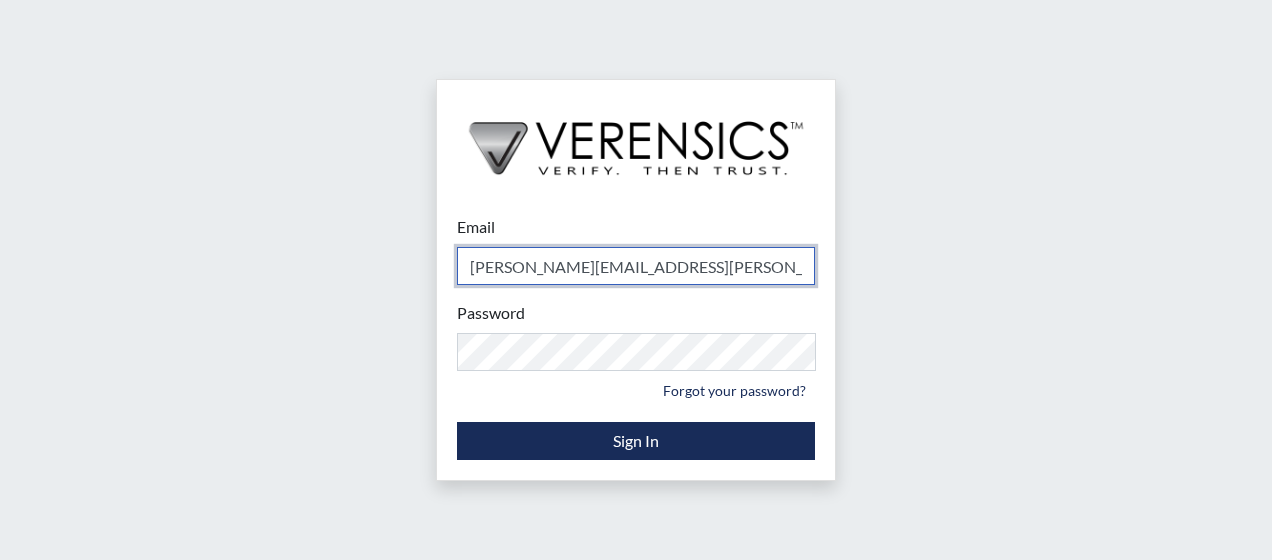 type on "[PERSON_NAME][EMAIL_ADDRESS][PERSON_NAME][DOMAIN_NAME]" 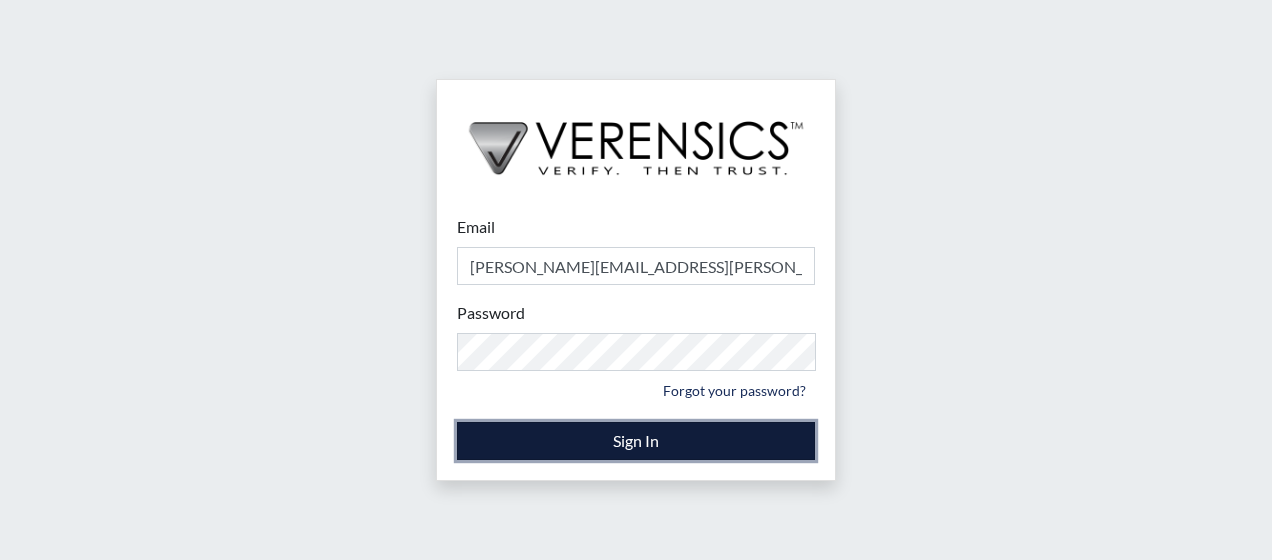 click on "Sign In" at bounding box center (636, 441) 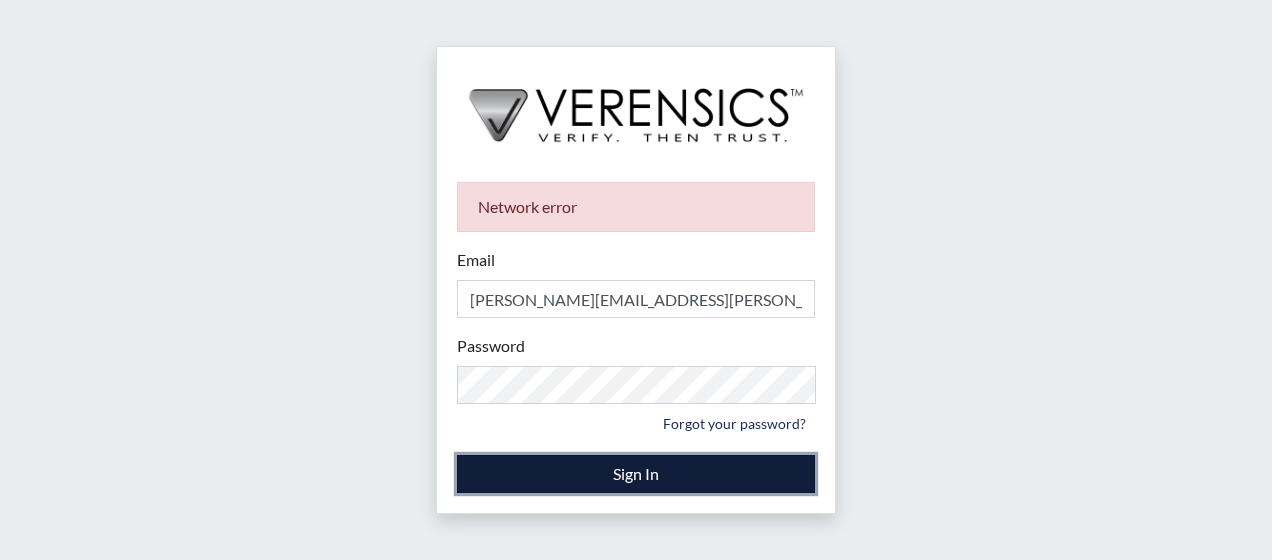 click on "Sign In" at bounding box center [636, 474] 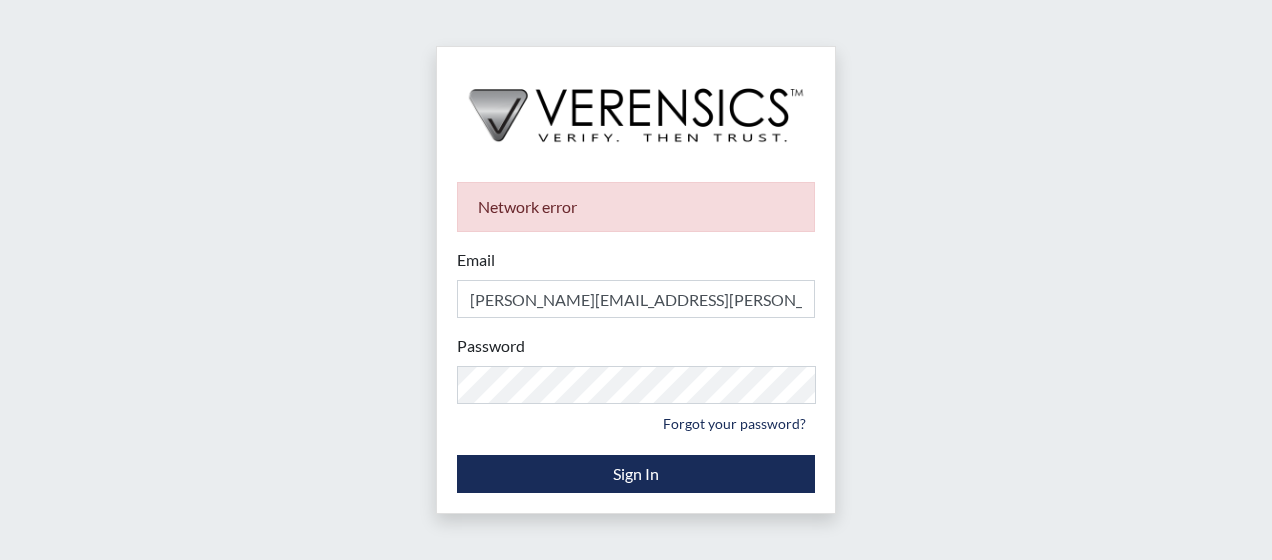 click on "Network error  Email [PERSON_NAME][EMAIL_ADDRESS][PERSON_NAME][DOMAIN_NAME]  Please provide your email address.  Password  Please provide your password.  Forgot your password?  Sign In" at bounding box center [636, 280] 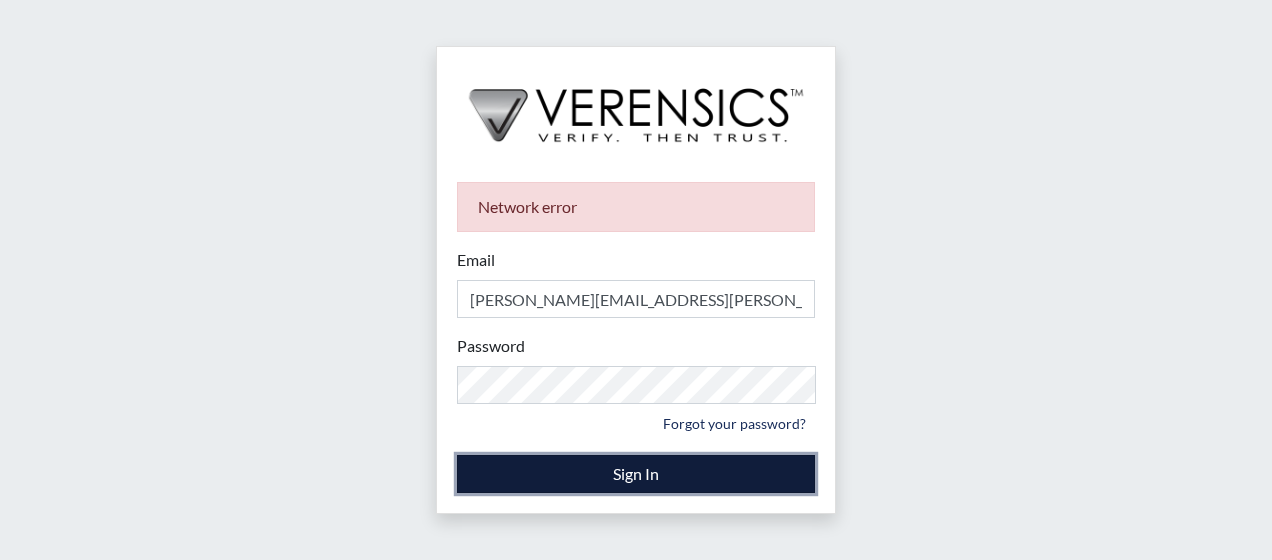 click on "Sign In" at bounding box center [636, 474] 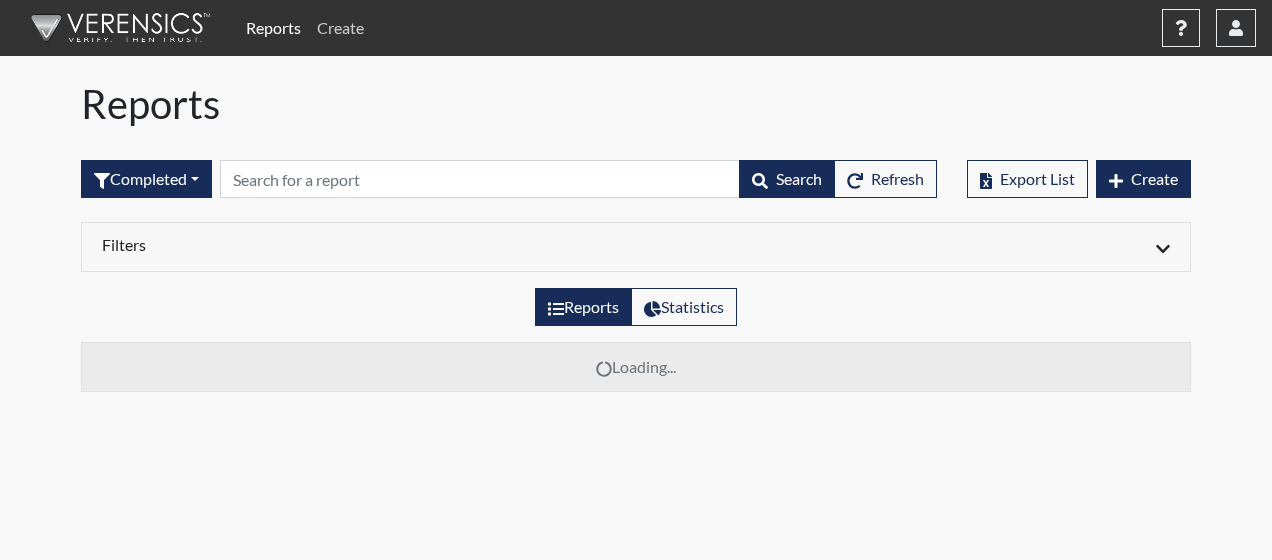 click on "Create" at bounding box center (340, 28) 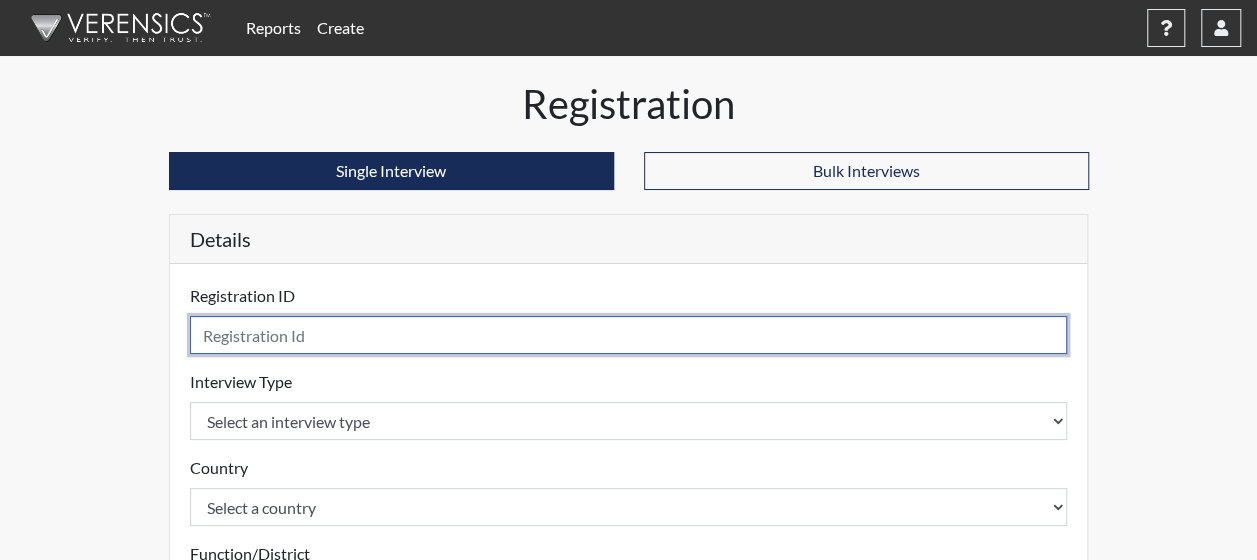 click at bounding box center (629, 335) 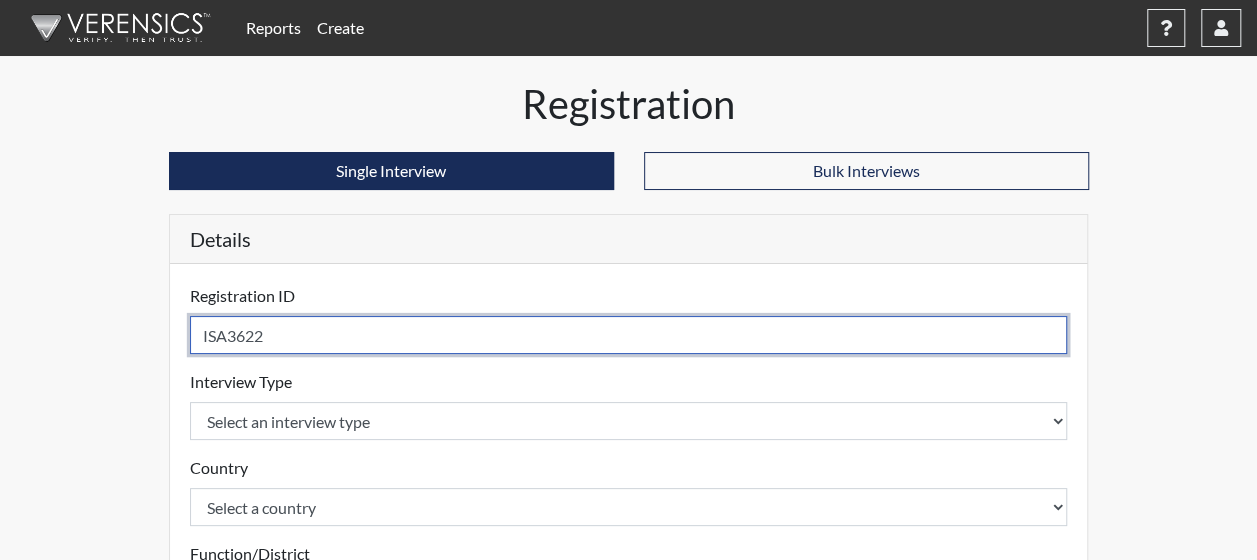 type on "ISA3622" 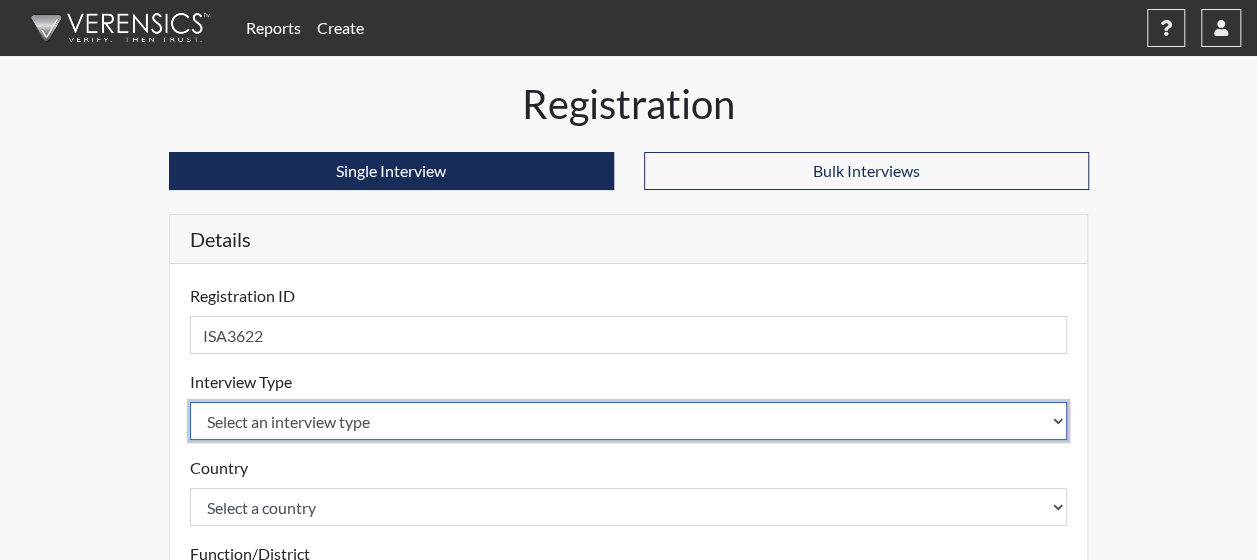 click on "Select an interview type  Corrections Pre-Employment" at bounding box center (629, 421) 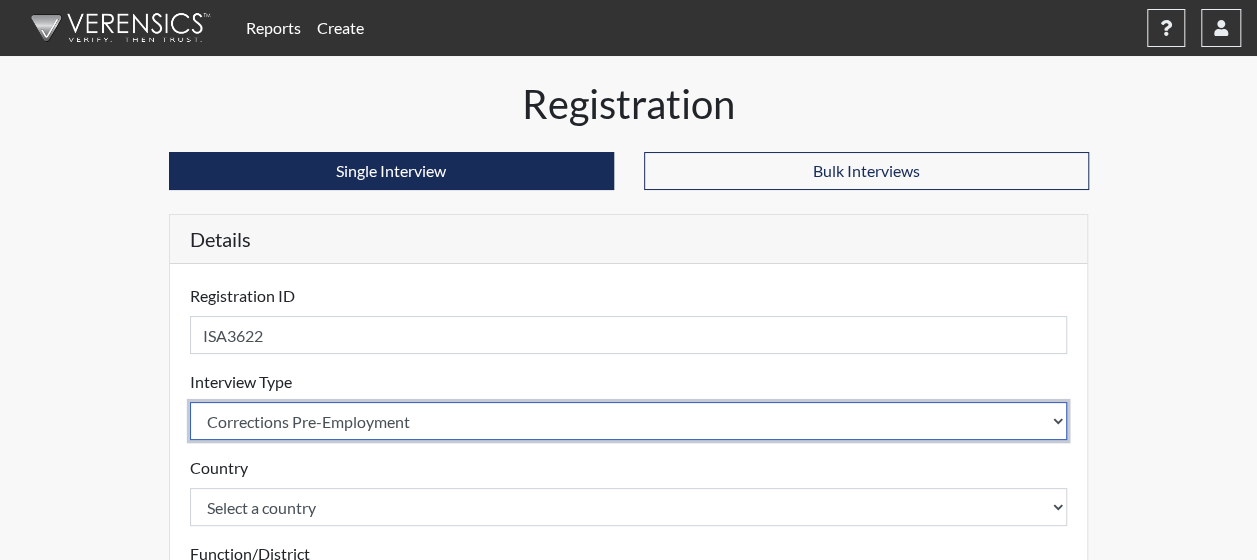 click on "Select an interview type  Corrections Pre-Employment" at bounding box center [629, 421] 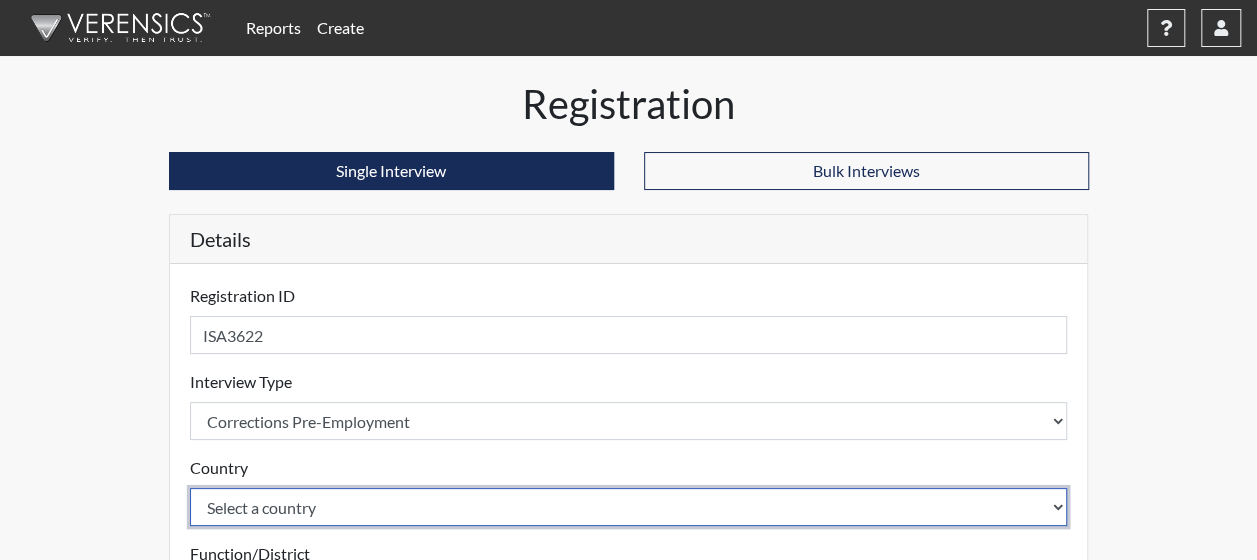 click on "Select a country  [GEOGRAPHIC_DATA]   [GEOGRAPHIC_DATA]" at bounding box center [629, 507] 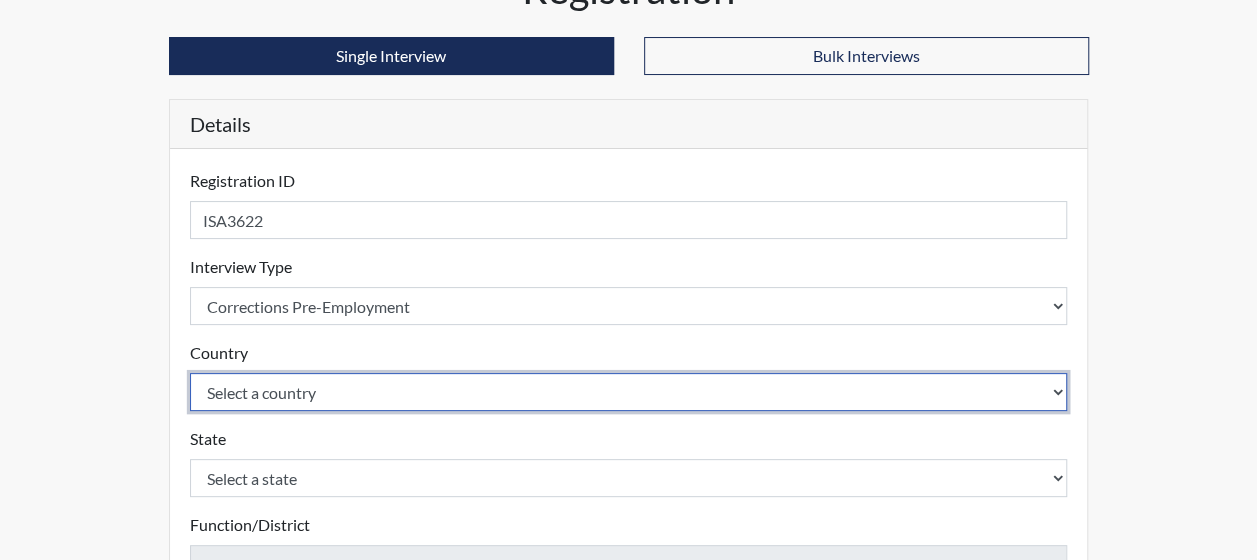 scroll, scrollTop: 300, scrollLeft: 0, axis: vertical 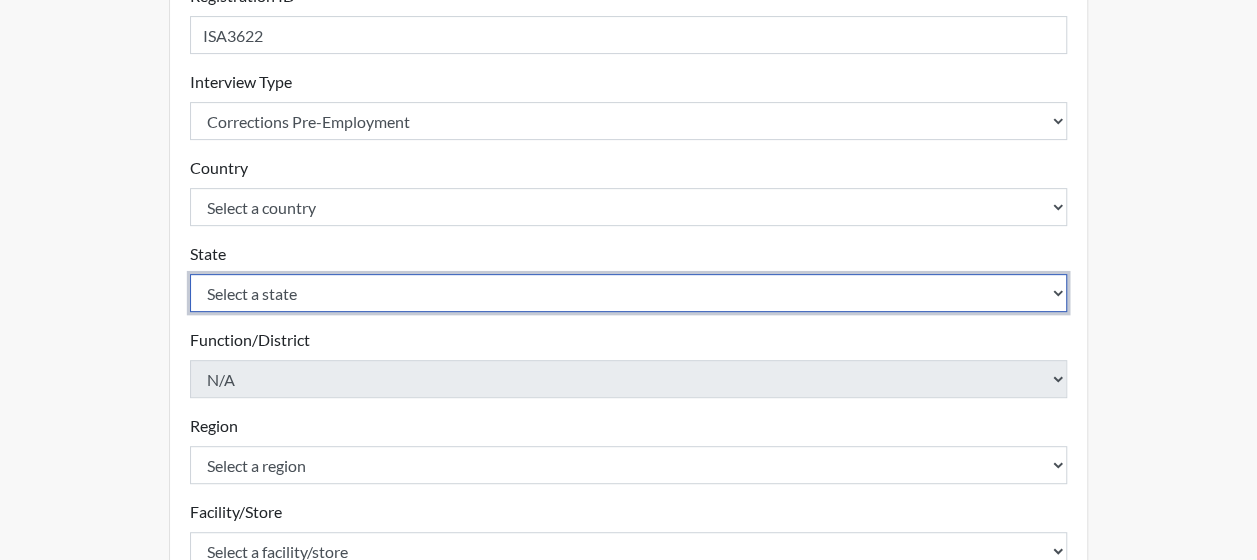 click on "Select a state  [US_STATE]   [US_STATE]   [US_STATE]   [US_STATE]   [US_STATE]   [US_STATE]   [US_STATE]   [US_STATE]   [US_STATE]   [US_STATE]   [US_STATE]   [US_STATE]   [US_STATE]   [US_STATE]   [US_STATE]   [US_STATE]   [US_STATE]   [US_STATE]   [US_STATE]   [US_STATE]   [US_STATE]   [US_STATE]   [US_STATE]   [US_STATE]   [US_STATE]   [US_STATE]   [US_STATE]   [US_STATE]   [US_STATE]   [US_STATE]   [US_STATE]   [US_STATE]   [US_STATE]   [US_STATE]   [US_STATE]   [US_STATE]   [US_STATE]   [US_STATE]   [US_STATE]   [US_STATE]   [US_STATE]   [US_STATE]   [US_STATE]   [US_STATE]   [US_STATE]   [US_STATE][PERSON_NAME][US_STATE]   [US_STATE]   [US_STATE]   [US_STATE]" at bounding box center [629, 293] 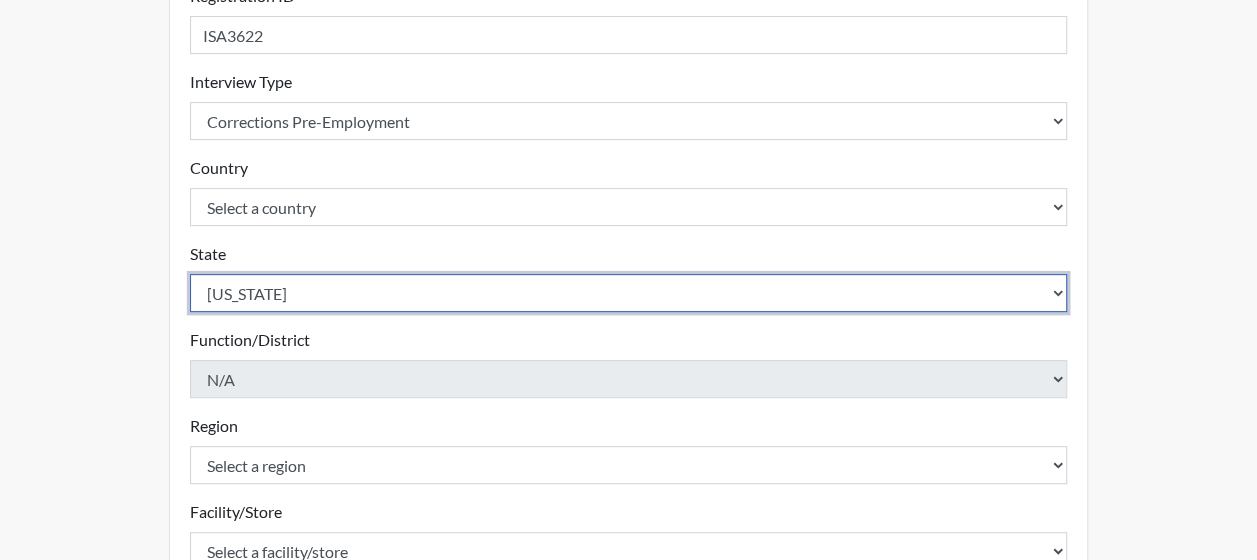 click on "Select a state  [US_STATE]   [US_STATE]   [US_STATE]   [US_STATE]   [US_STATE]   [US_STATE]   [US_STATE]   [US_STATE]   [US_STATE]   [US_STATE]   [US_STATE]   [US_STATE]   [US_STATE]   [US_STATE]   [US_STATE]   [US_STATE]   [US_STATE]   [US_STATE]   [US_STATE]   [US_STATE]   [US_STATE]   [US_STATE]   [US_STATE]   [US_STATE]   [US_STATE]   [US_STATE]   [US_STATE]   [US_STATE]   [US_STATE]   [US_STATE]   [US_STATE]   [US_STATE]   [US_STATE]   [US_STATE]   [US_STATE]   [US_STATE]   [US_STATE]   [US_STATE]   [US_STATE]   [US_STATE]   [US_STATE]   [US_STATE]   [US_STATE]   [US_STATE]   [US_STATE]   [US_STATE][PERSON_NAME][US_STATE]   [US_STATE]   [US_STATE]   [US_STATE]" at bounding box center [629, 293] 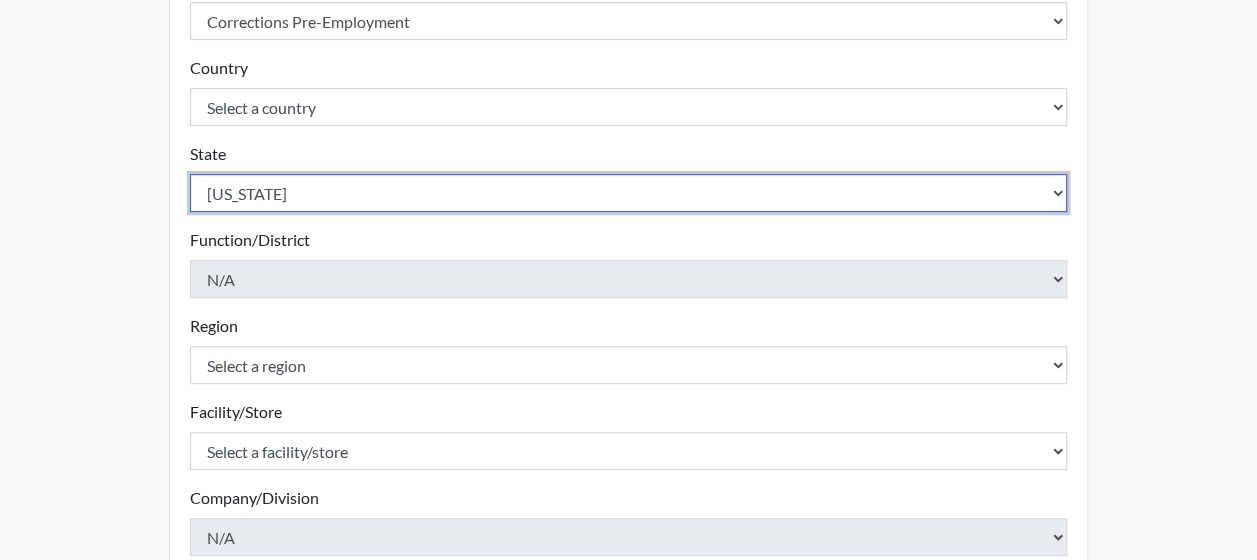 scroll, scrollTop: 500, scrollLeft: 0, axis: vertical 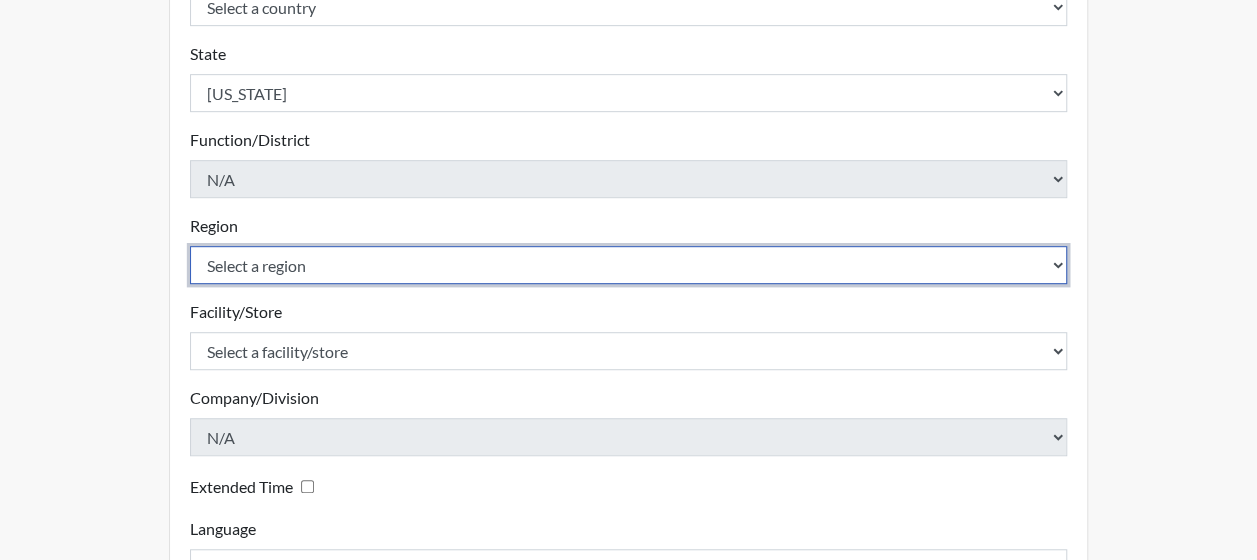 click on "Select a region  [GEOGRAPHIC_DATA]" at bounding box center [629, 265] 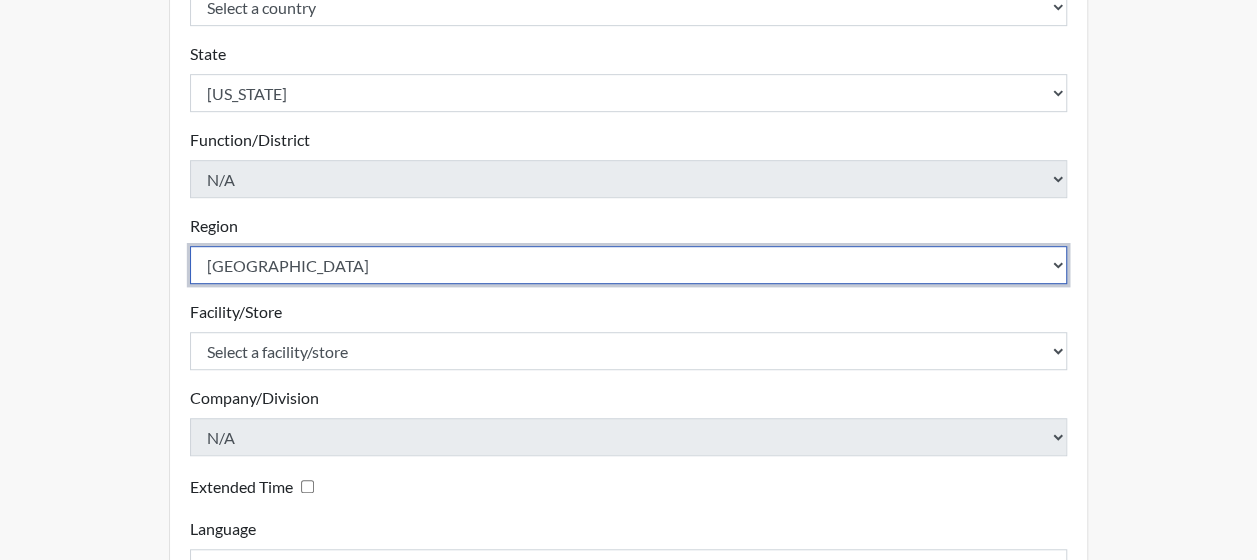 click on "Select a region  [GEOGRAPHIC_DATA]" at bounding box center (629, 265) 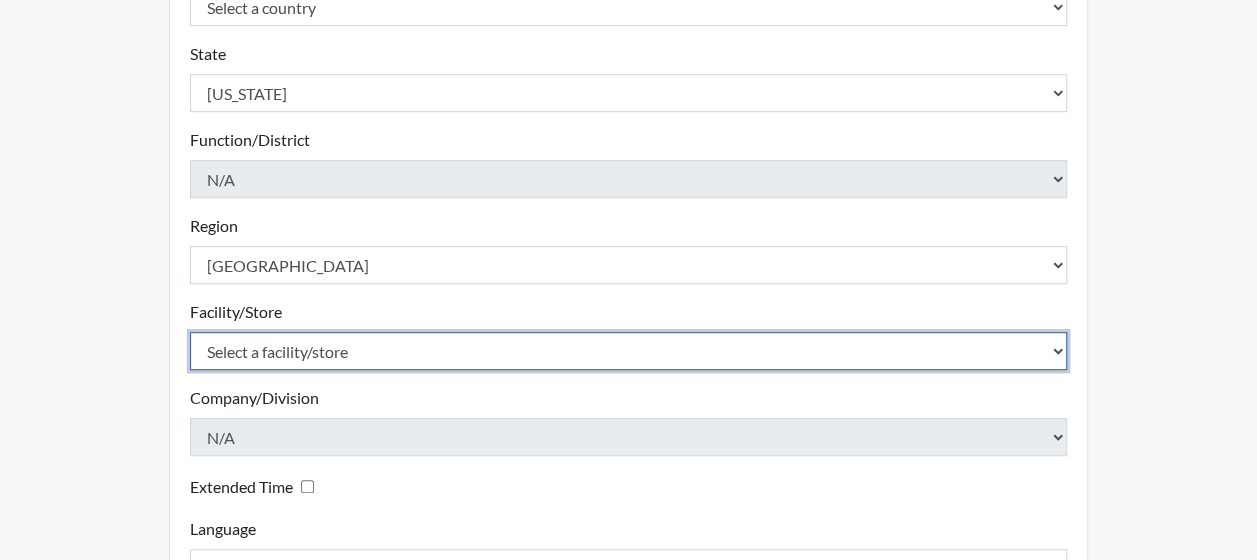 click on "Select a facility/store  Dodge SP" at bounding box center [629, 351] 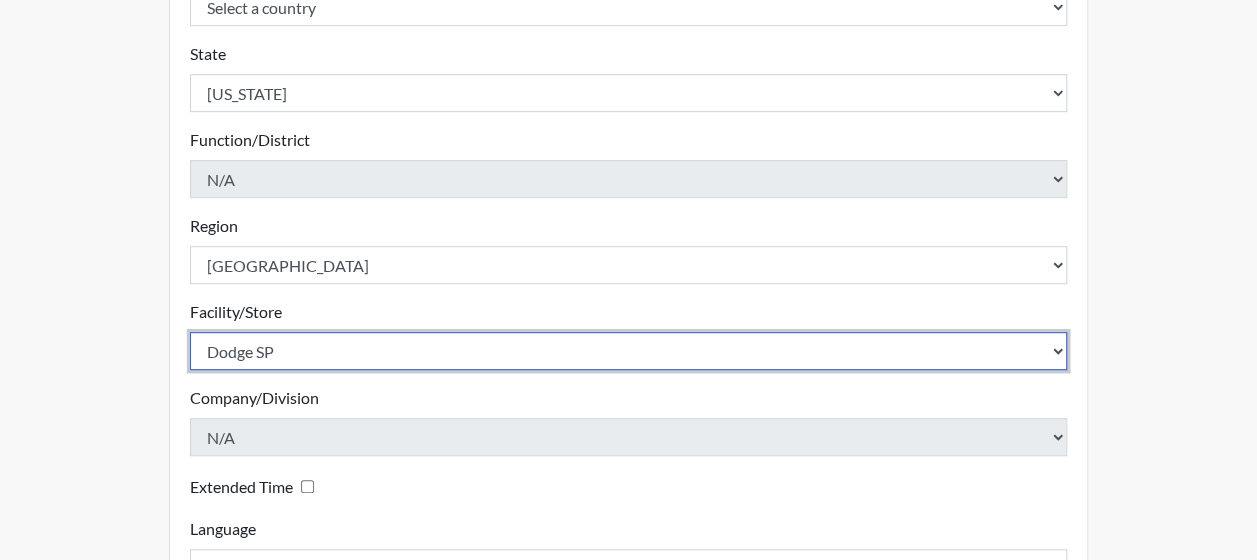 click on "Select a facility/store  Dodge SP" at bounding box center [629, 351] 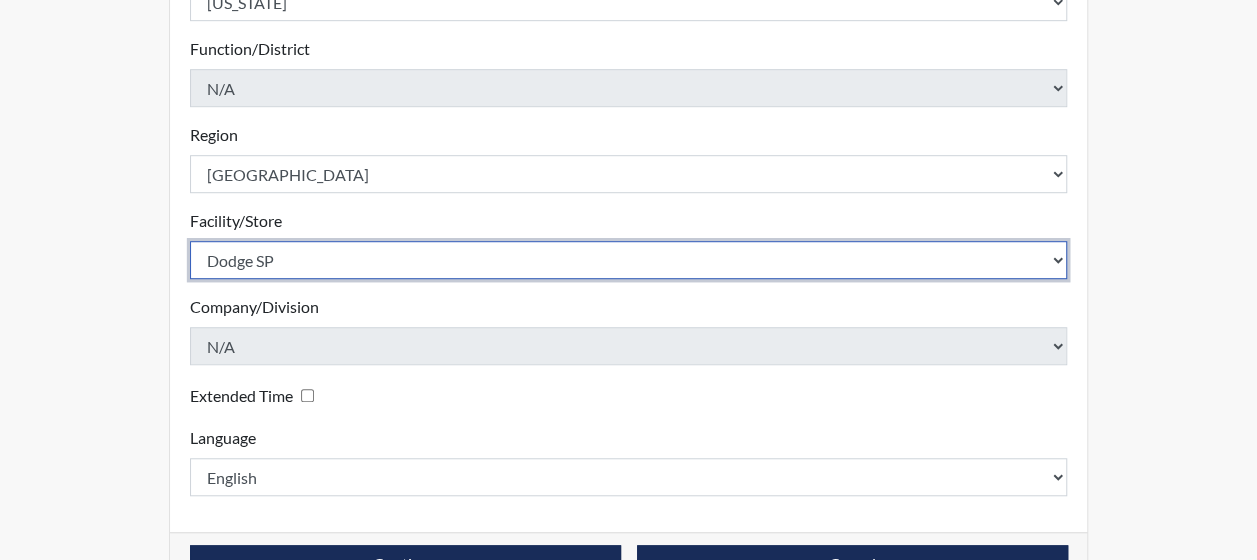 scroll, scrollTop: 648, scrollLeft: 0, axis: vertical 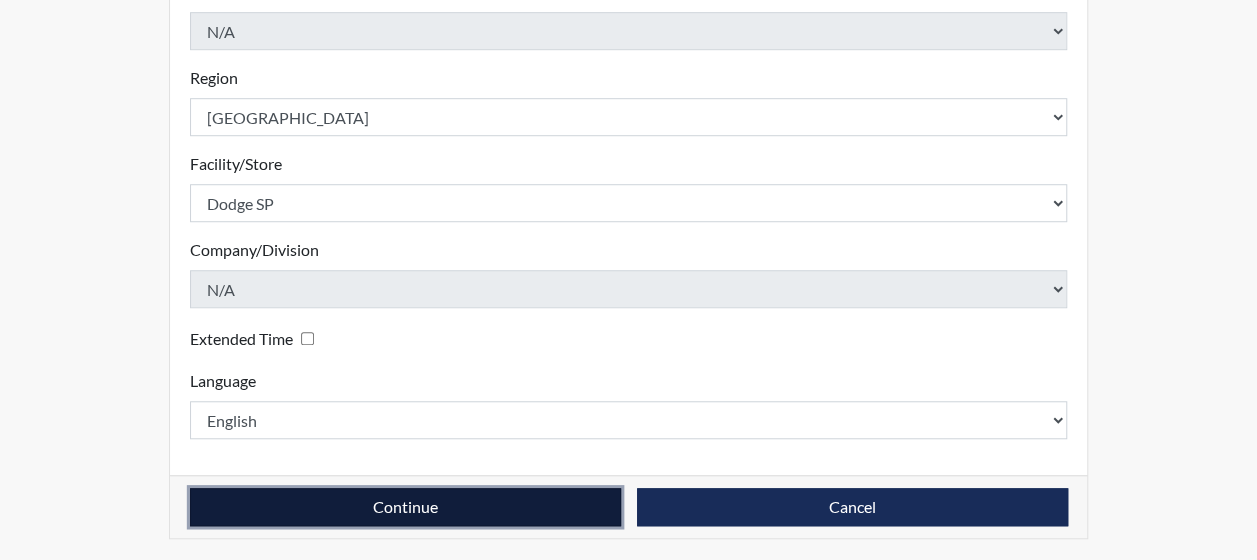 click on "Continue" at bounding box center (405, 507) 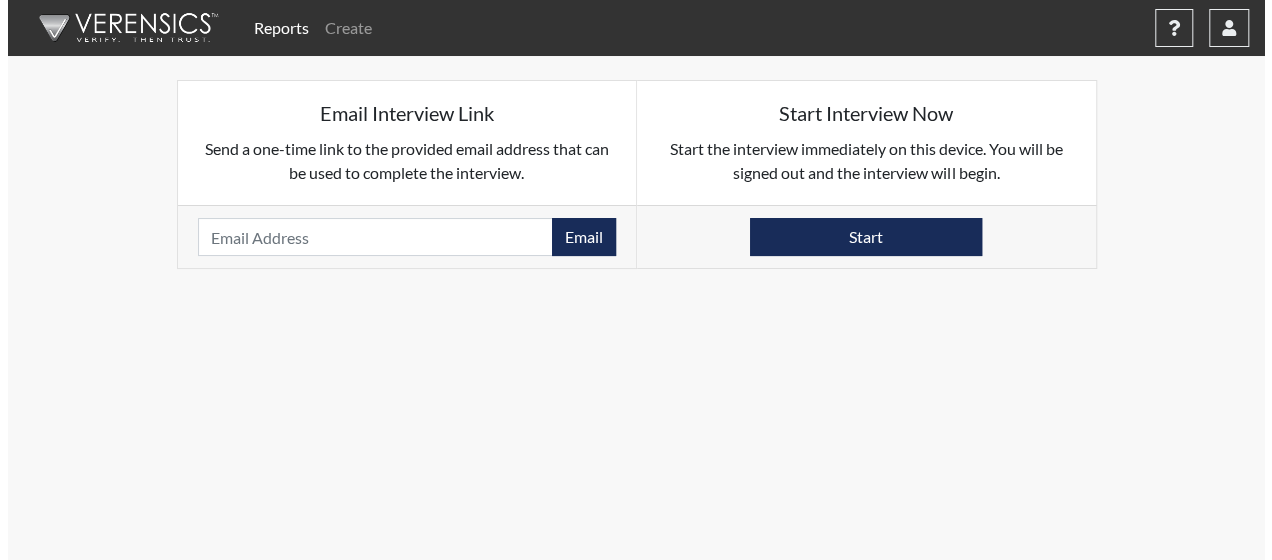 scroll, scrollTop: 0, scrollLeft: 0, axis: both 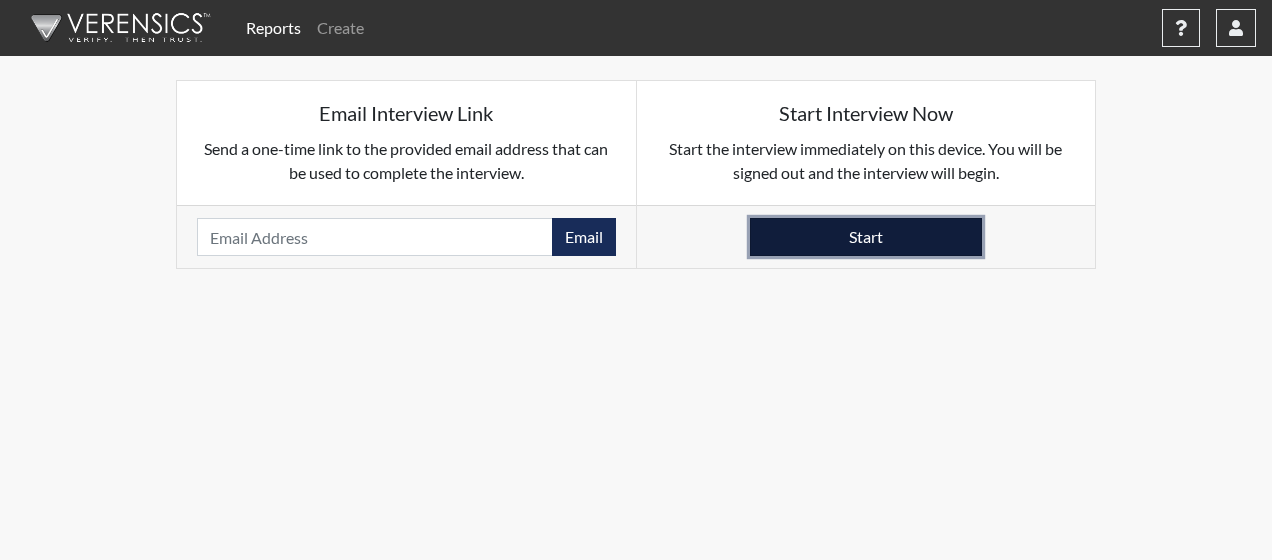 click on "Start" at bounding box center (866, 237) 